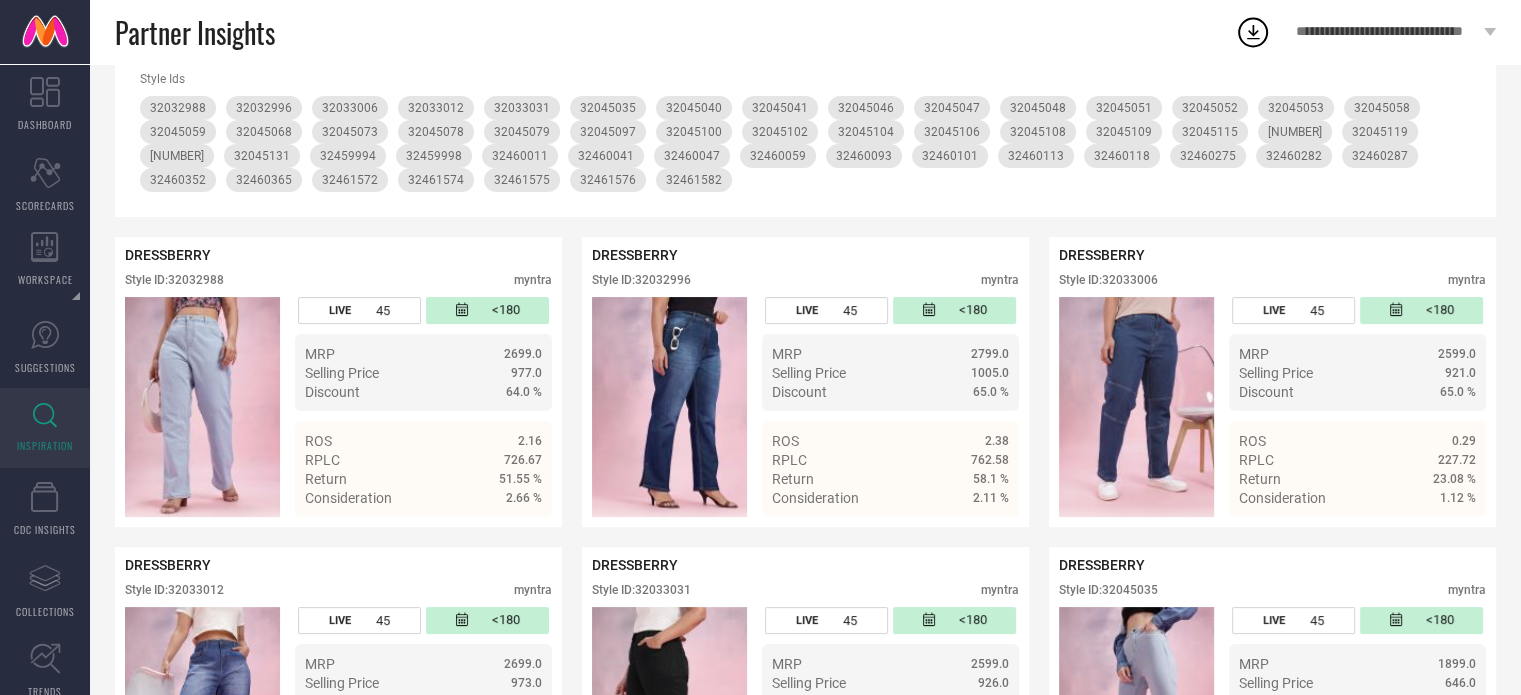 scroll, scrollTop: 0, scrollLeft: 0, axis: both 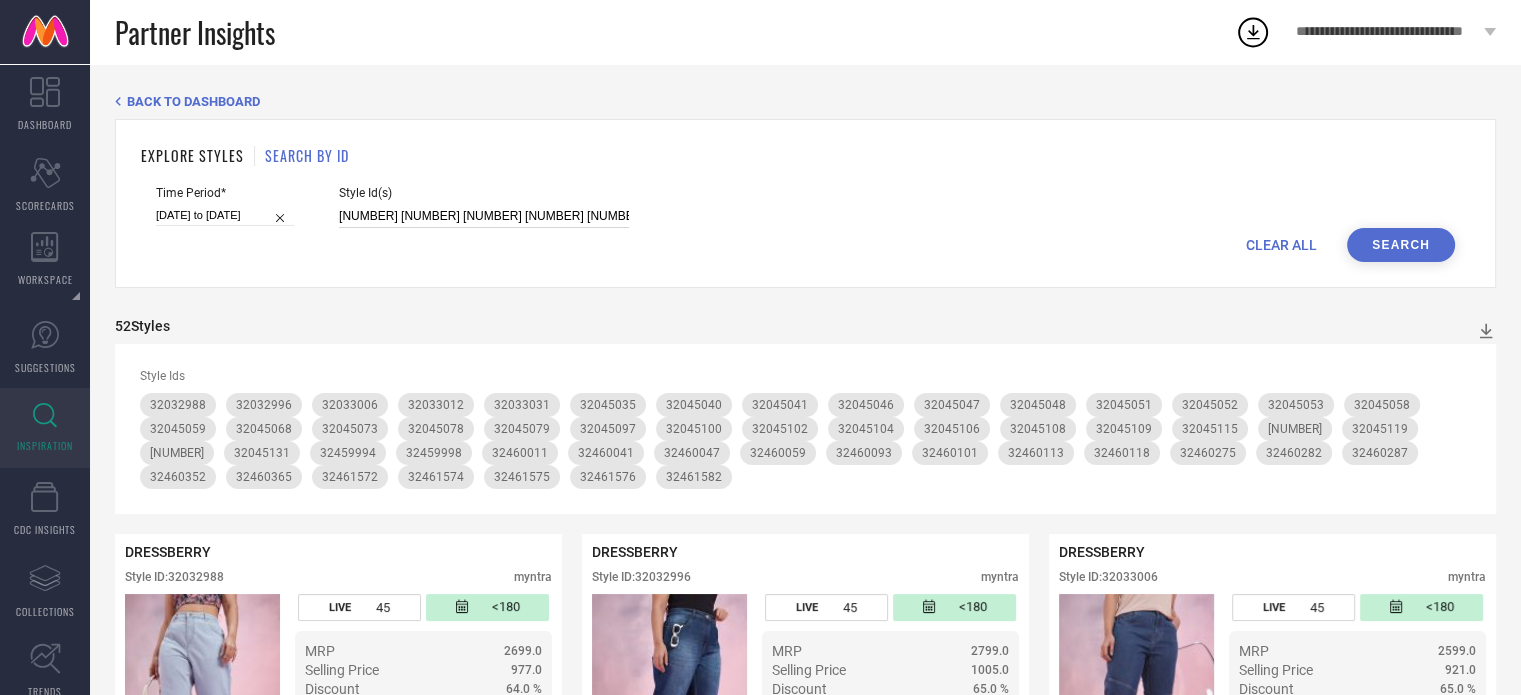 click on "[NUMBER] [NUMBER] [NUMBER] [NUMBER] [NUMBER] [NUMBER] [NUMBER] [NUMBER] [NUMBER] [NUMBER] [NUMBER] [NUMBER] [NUMBER] [NUMBER] [NUMBER] [NUMBER] [NUMBER] [NUMBER] [NUMBER] [NUMBER] [NUMBER] [NUMBER] [NUMBER] [NUMBER] [NUMBER] [NUMBER] [NUMBER] [NUMBER] [NUMBER] [NUMBER] [NUMBER] [NUMBER] [NUMBER] [NUMBER] [NUMBER] [NUMBER] [NUMBER] [NUMBER] [NUMBER] [NUMBER] [NUMBER] [NUMBER] [NUMBER] [NUMBER] [NUMBER] [NUMBER] [NUMBER] [NUMBER] [NUMBER] [NUMBER]" at bounding box center [484, 216] 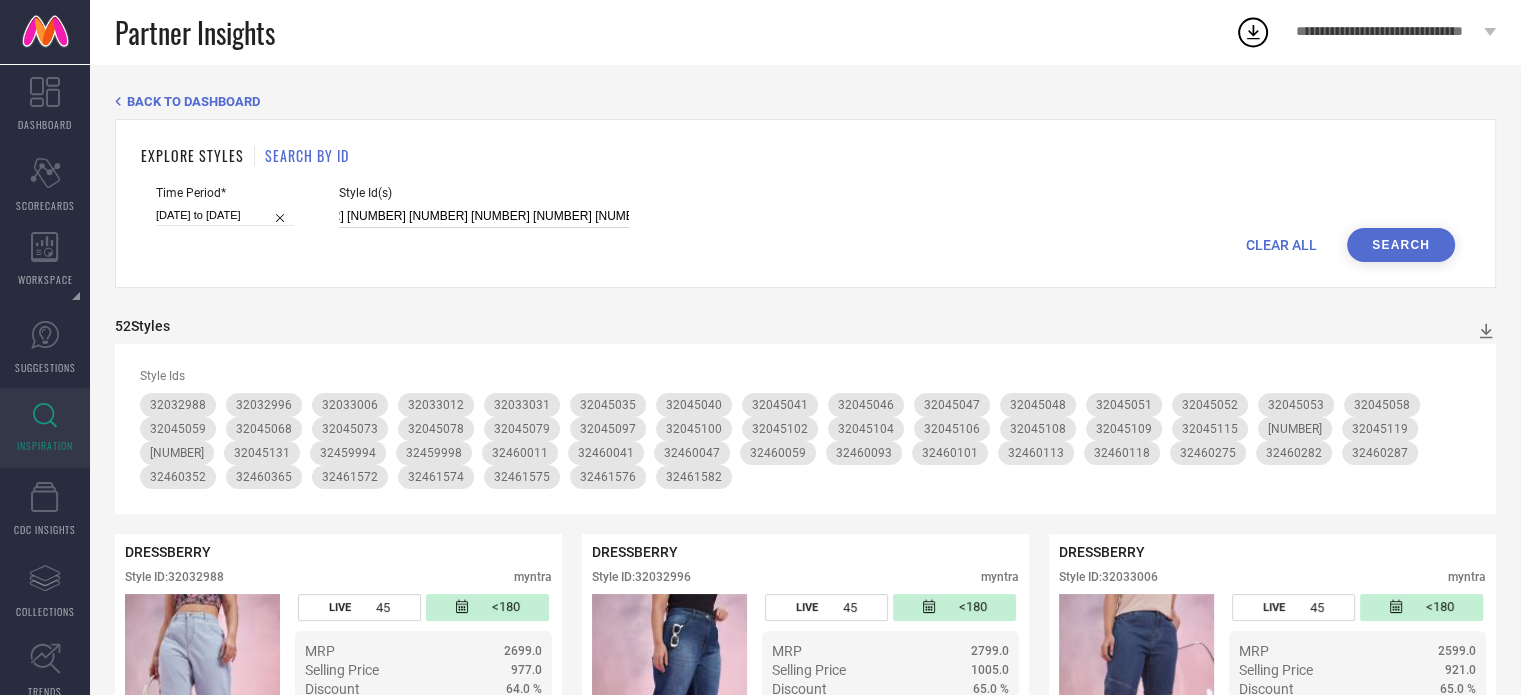 type on "[NUMBER] [NUMBER] [NUMBER] [NUMBER] [NUMBER] [NUMBER] [NUMBER] [NUMBER] [NUMBER] [NUMBER] [NUMBER] [NUMBER] [NUMBER] [NUMBER] [NUMBER] [NUMBER]" 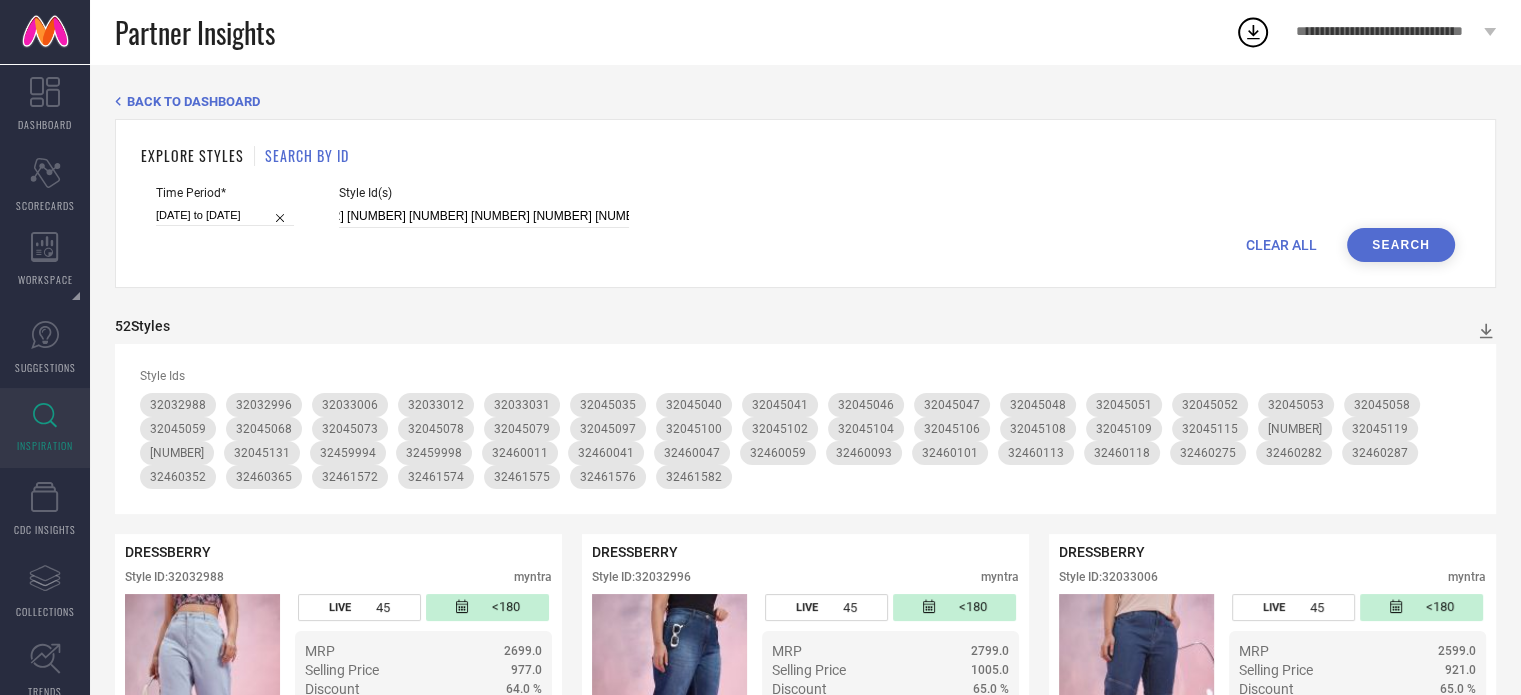 scroll, scrollTop: 0, scrollLeft: 0, axis: both 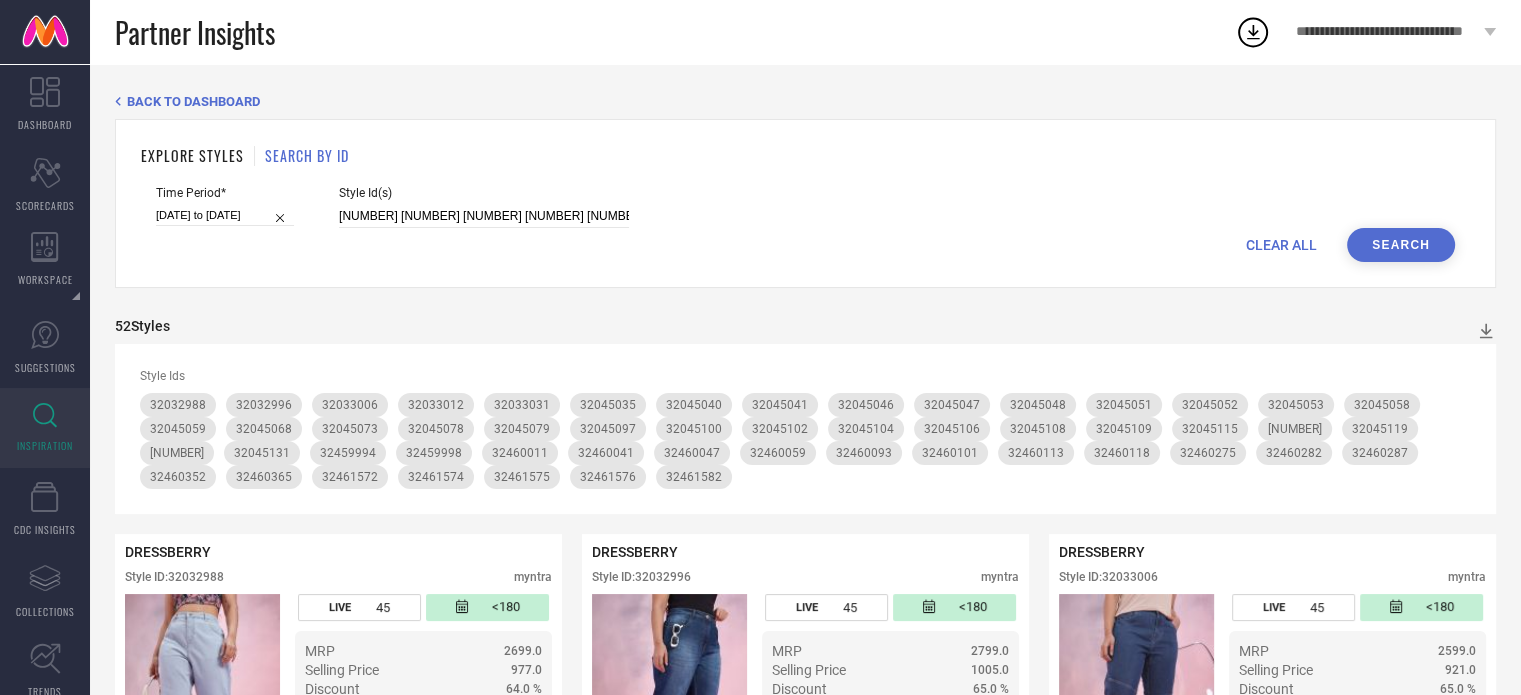 click on "Search" at bounding box center (1401, 245) 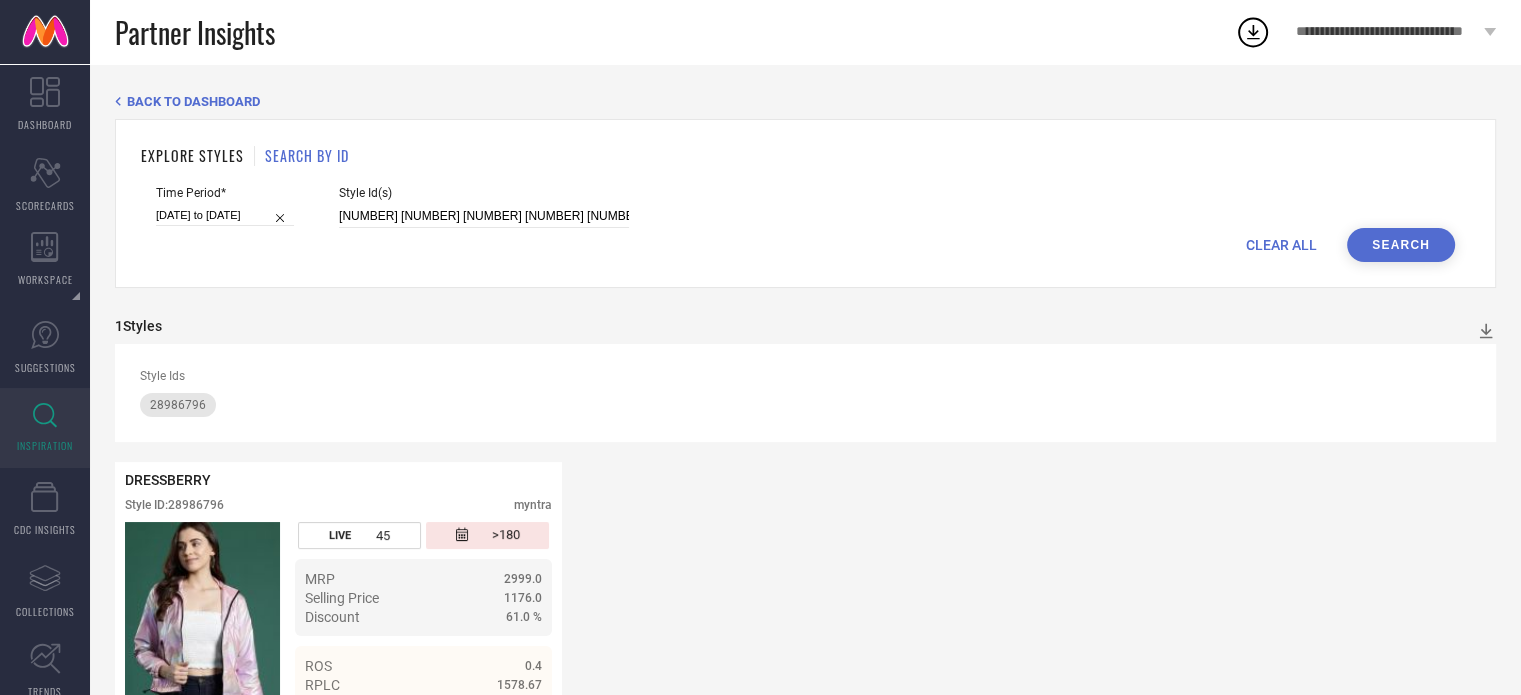 type 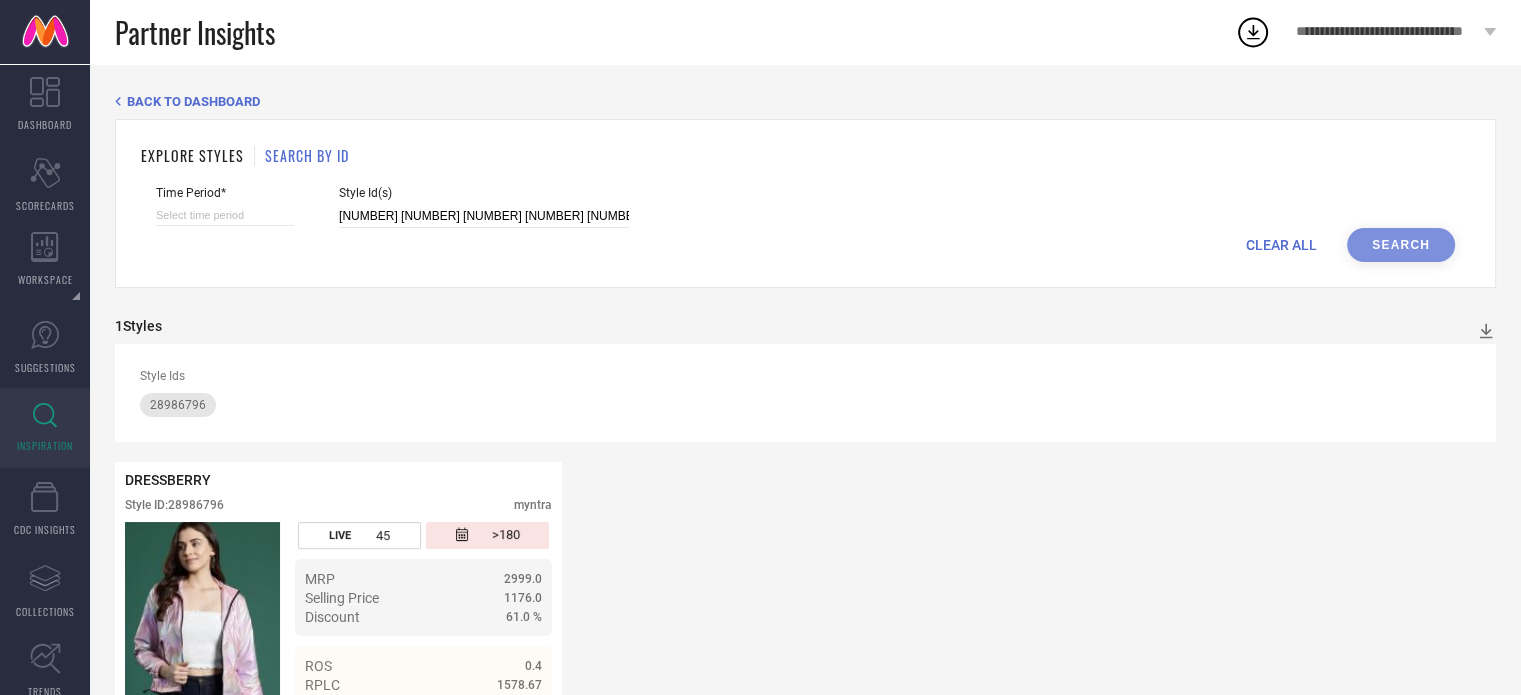 select on "7" 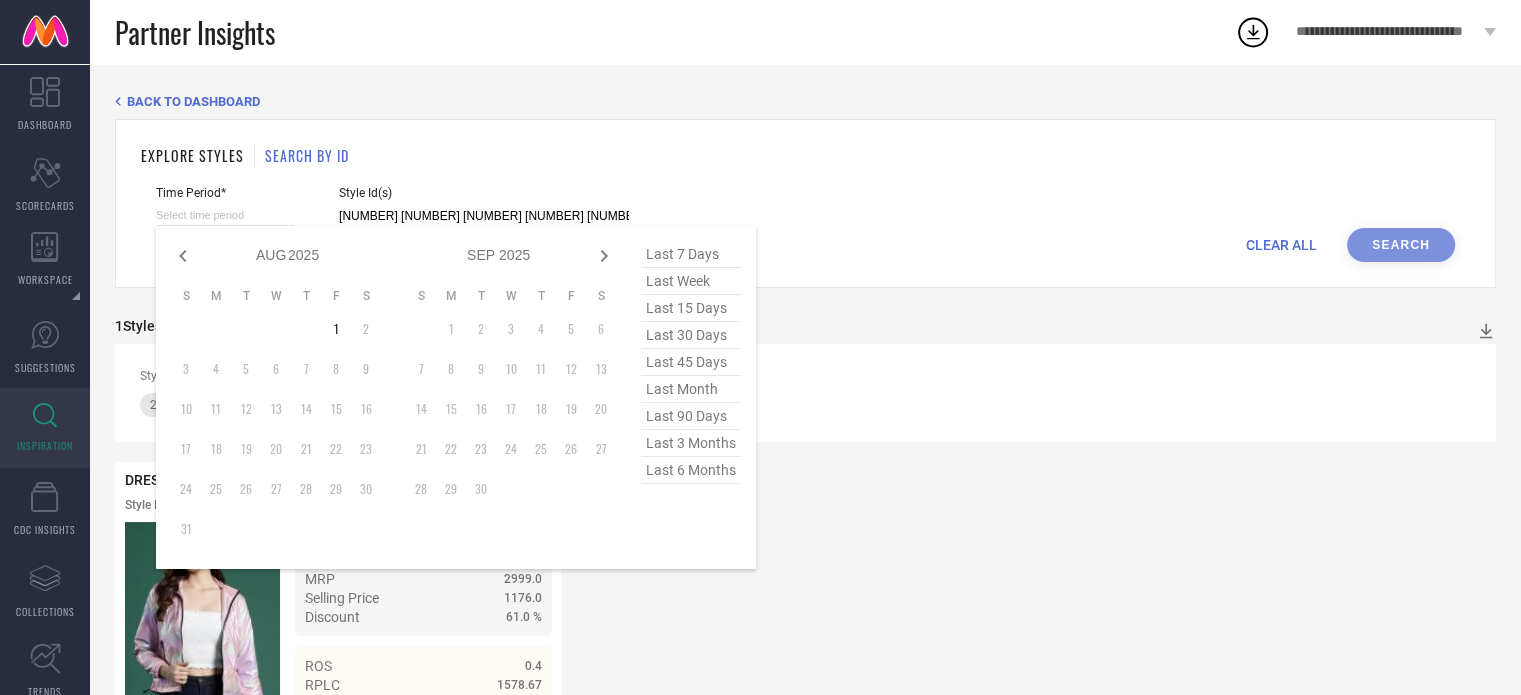 click at bounding box center [225, 215] 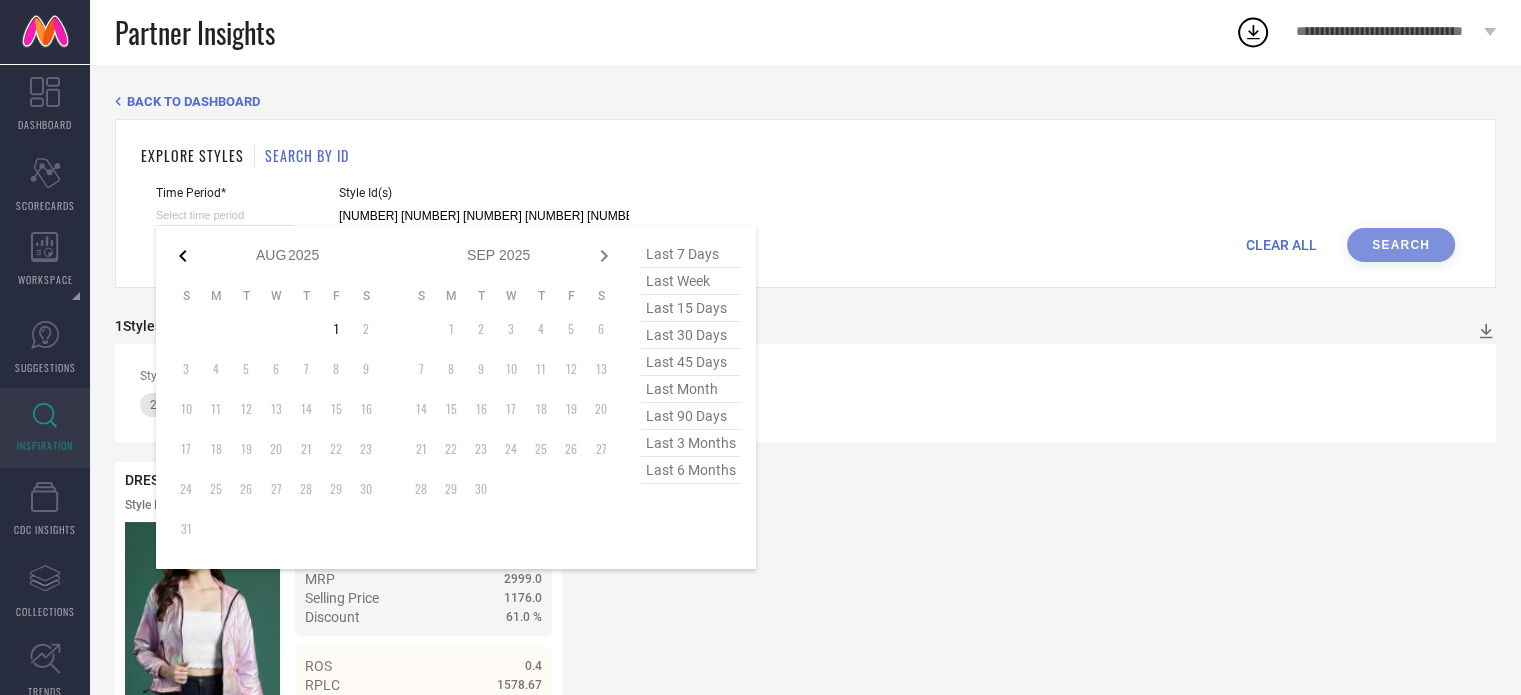 click 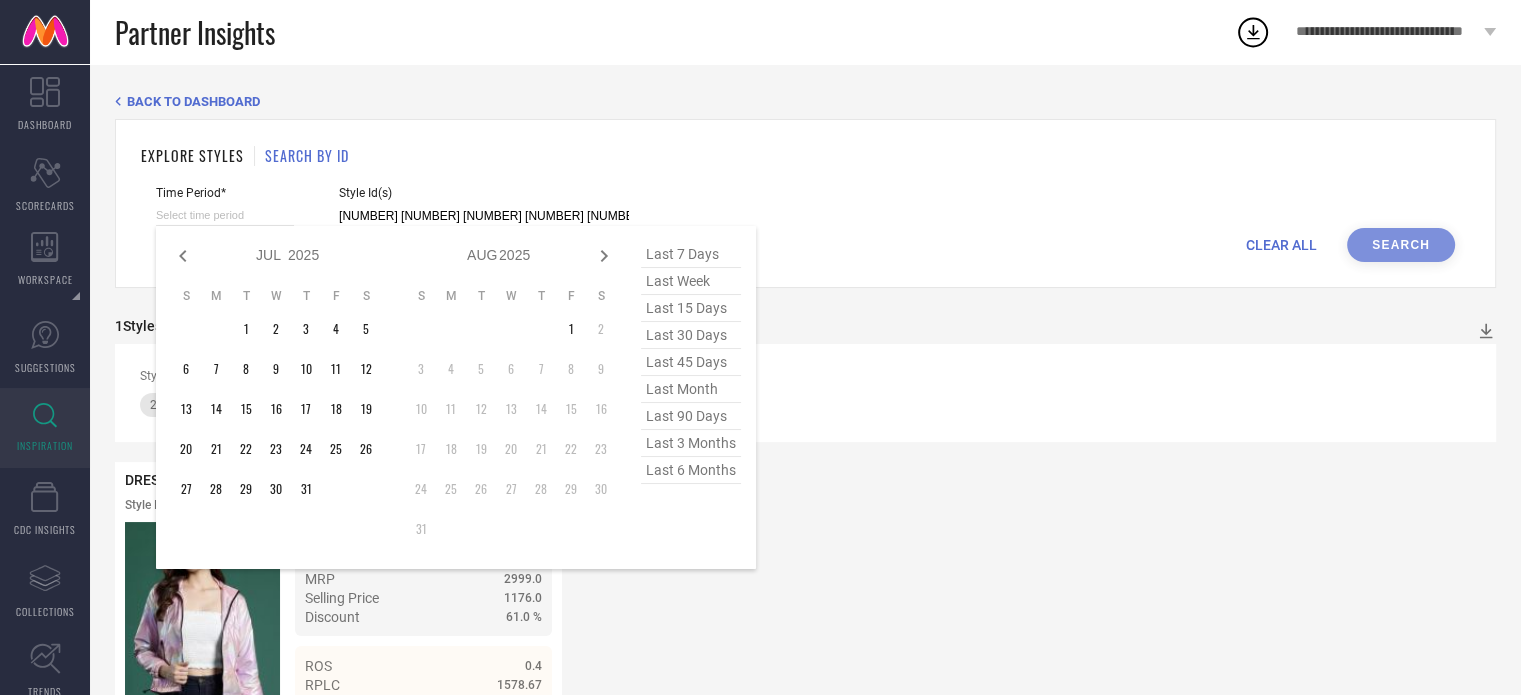 click 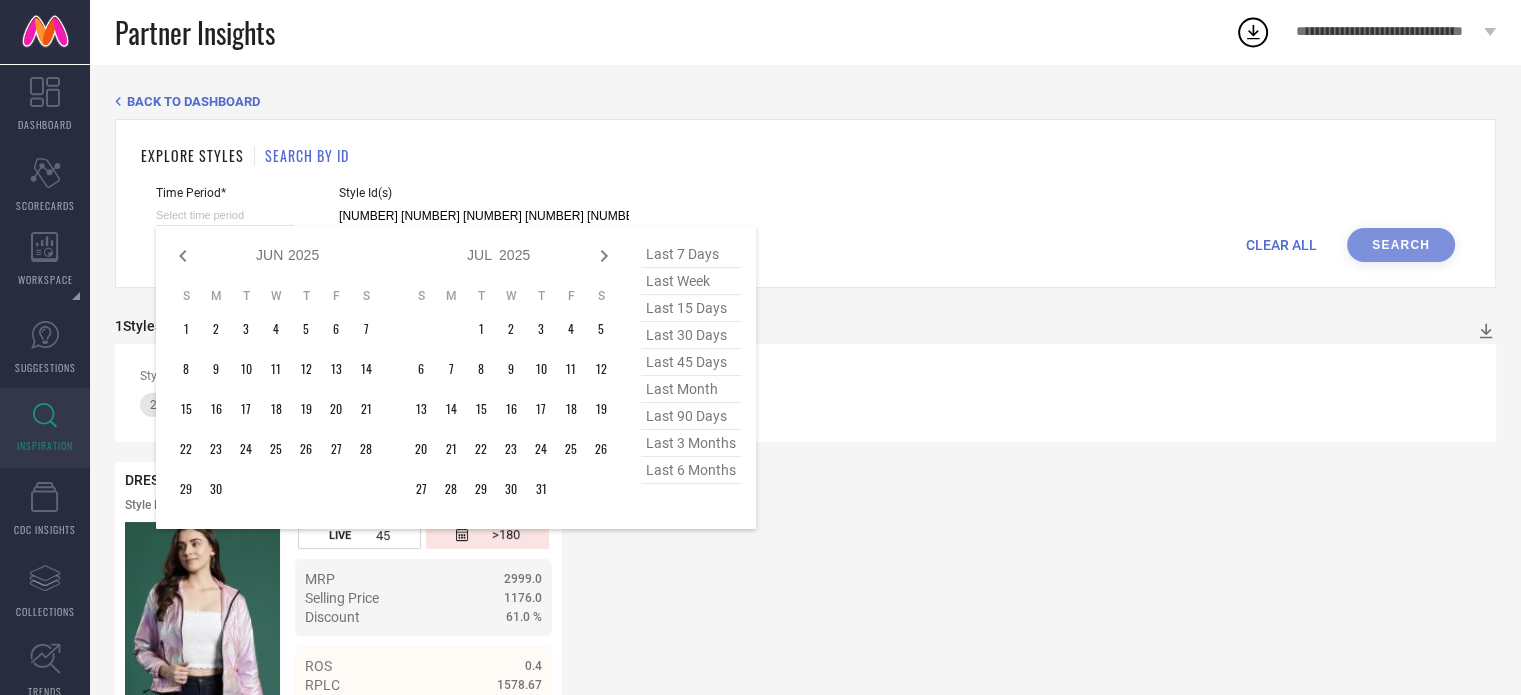 click 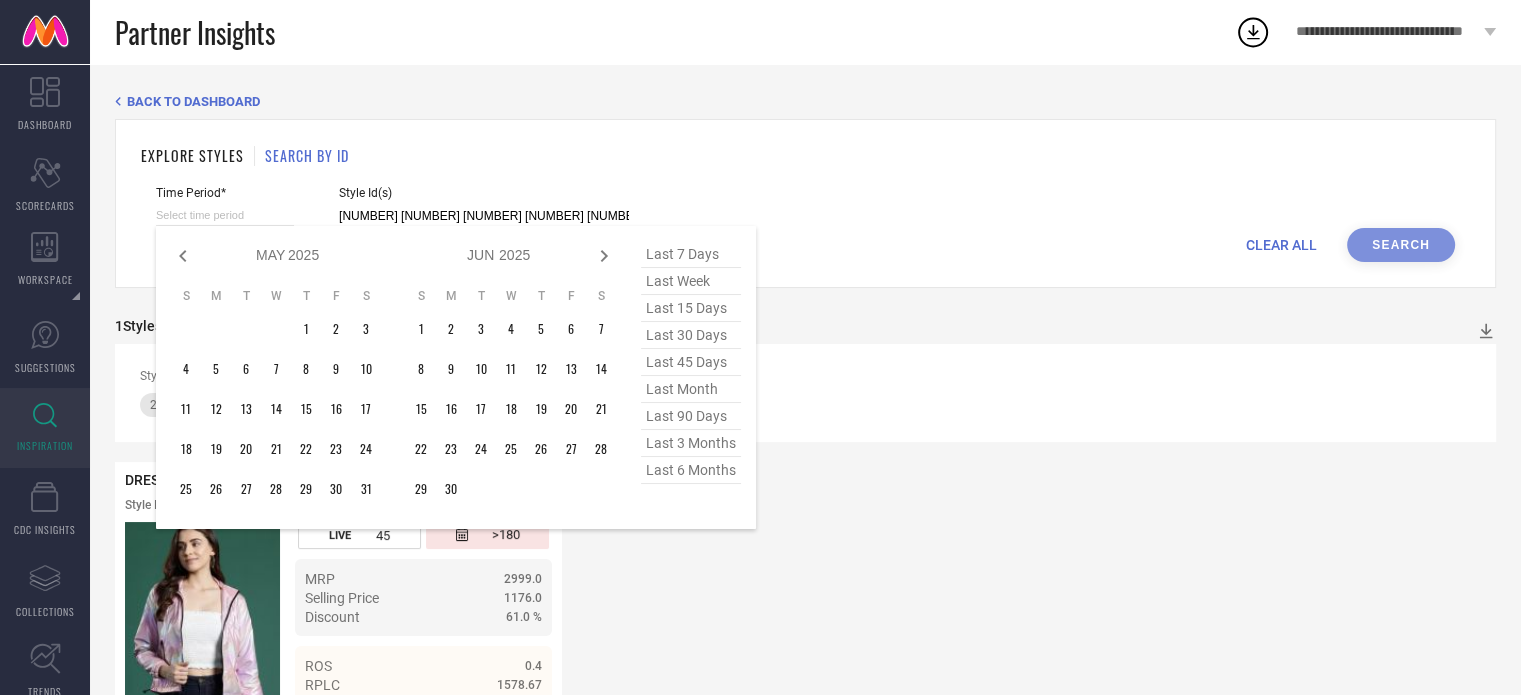 click on "CLEAR ALL Search" at bounding box center [805, 245] 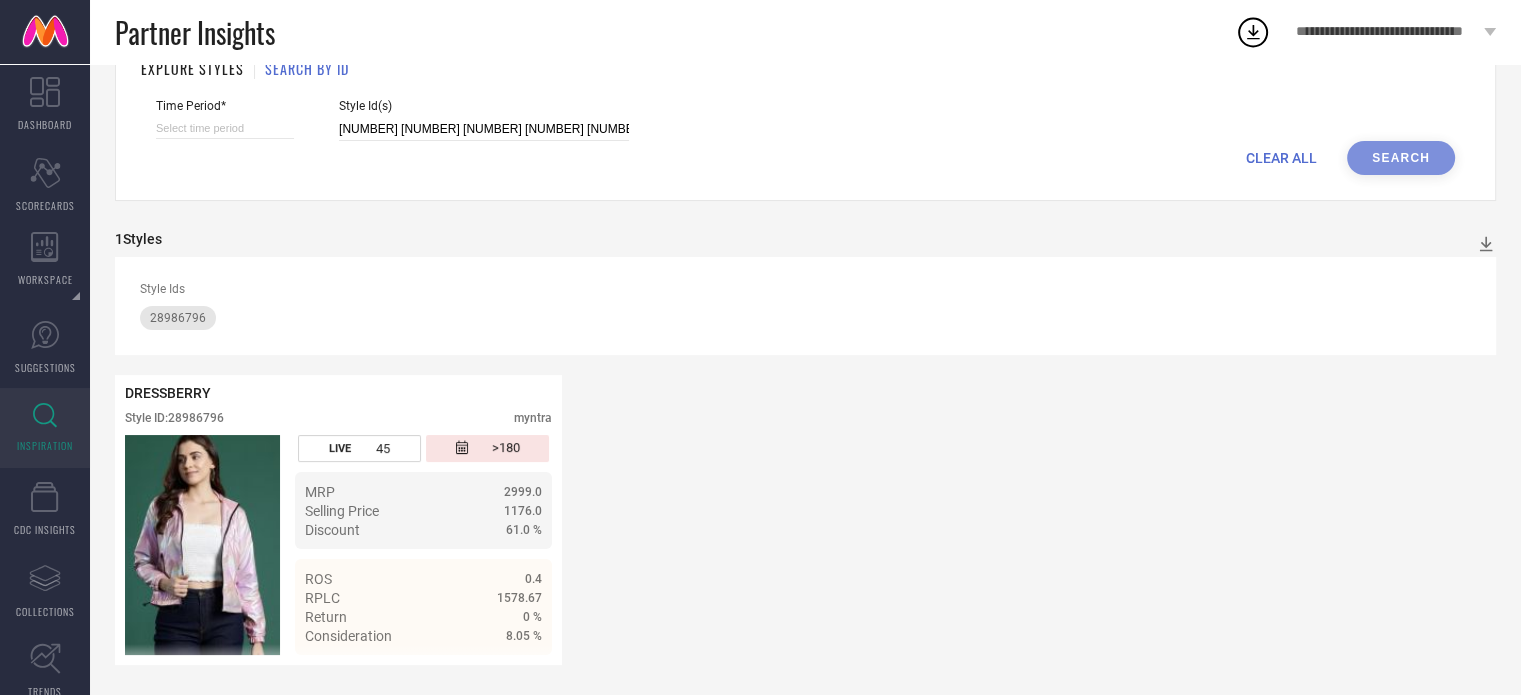 scroll, scrollTop: 0, scrollLeft: 0, axis: both 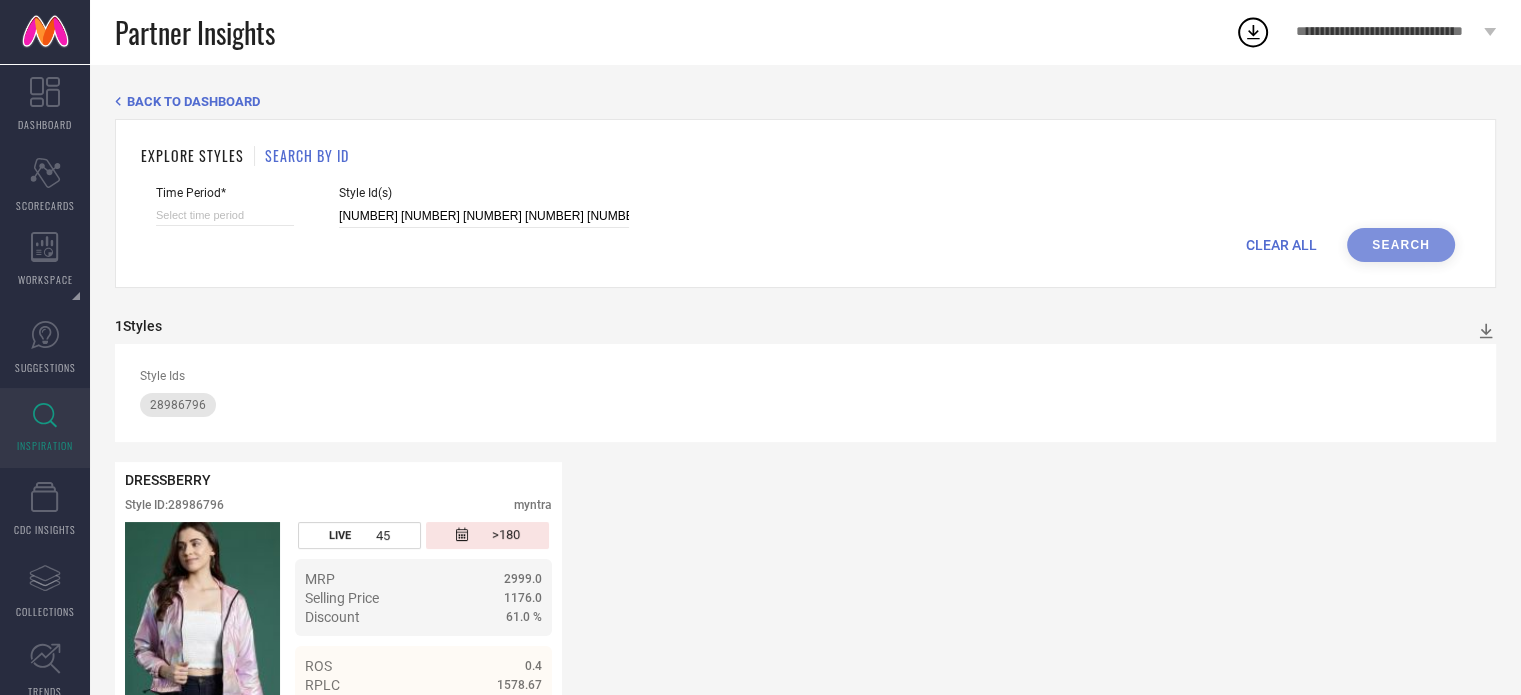select on "7" 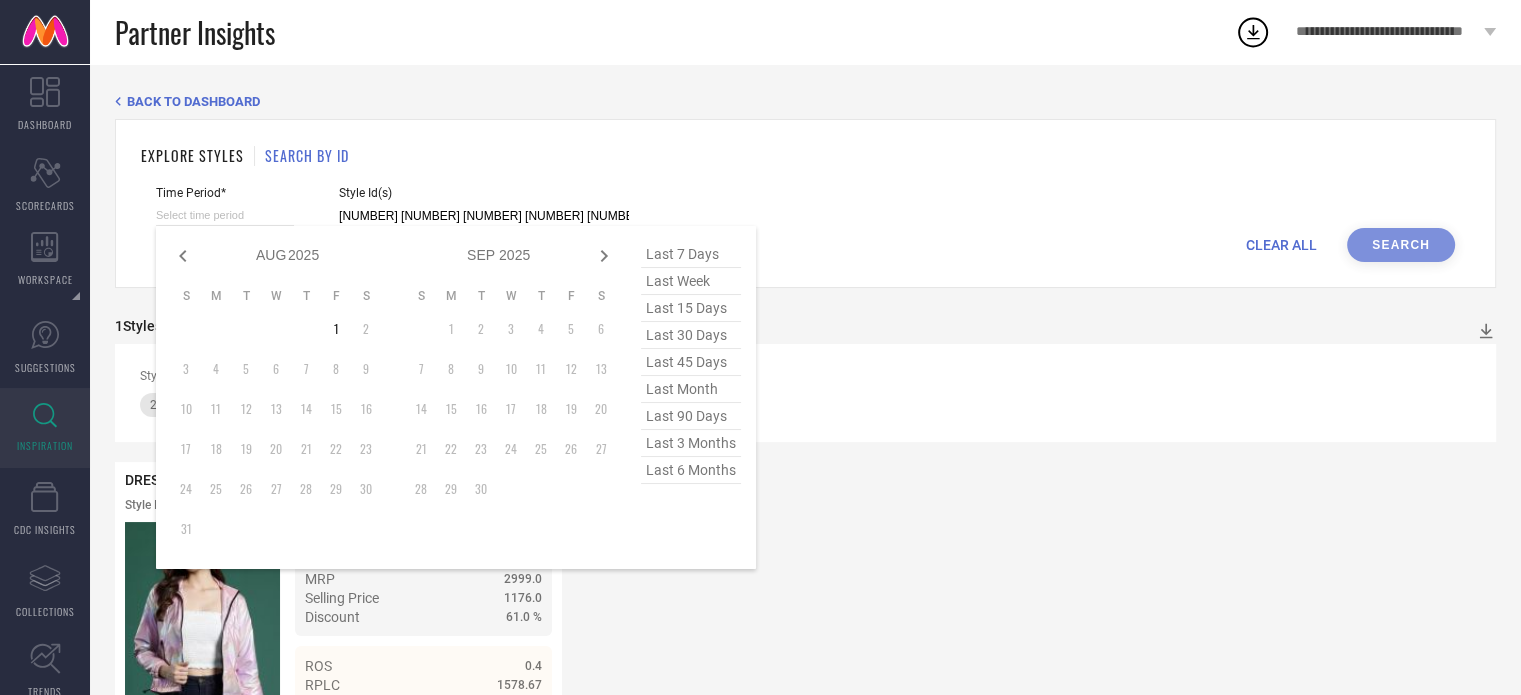 click at bounding box center [225, 215] 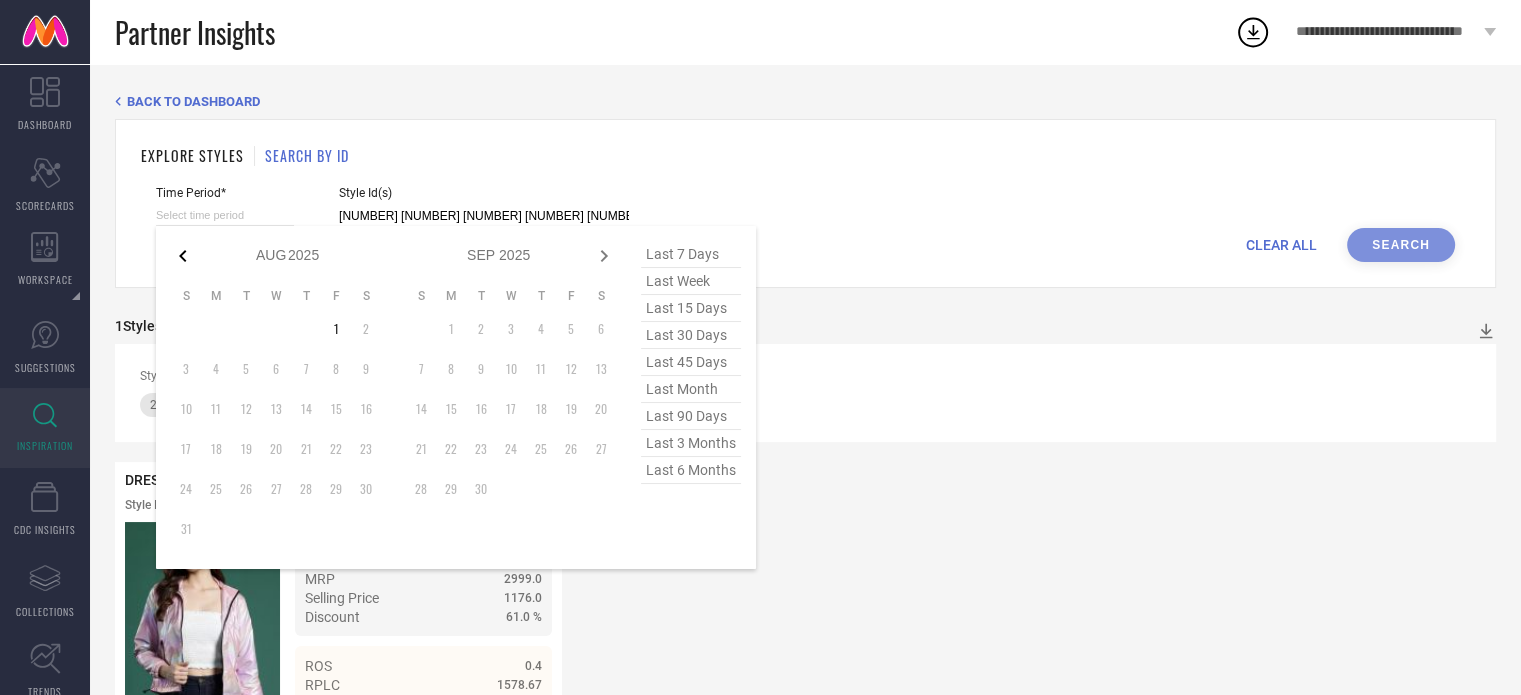 click 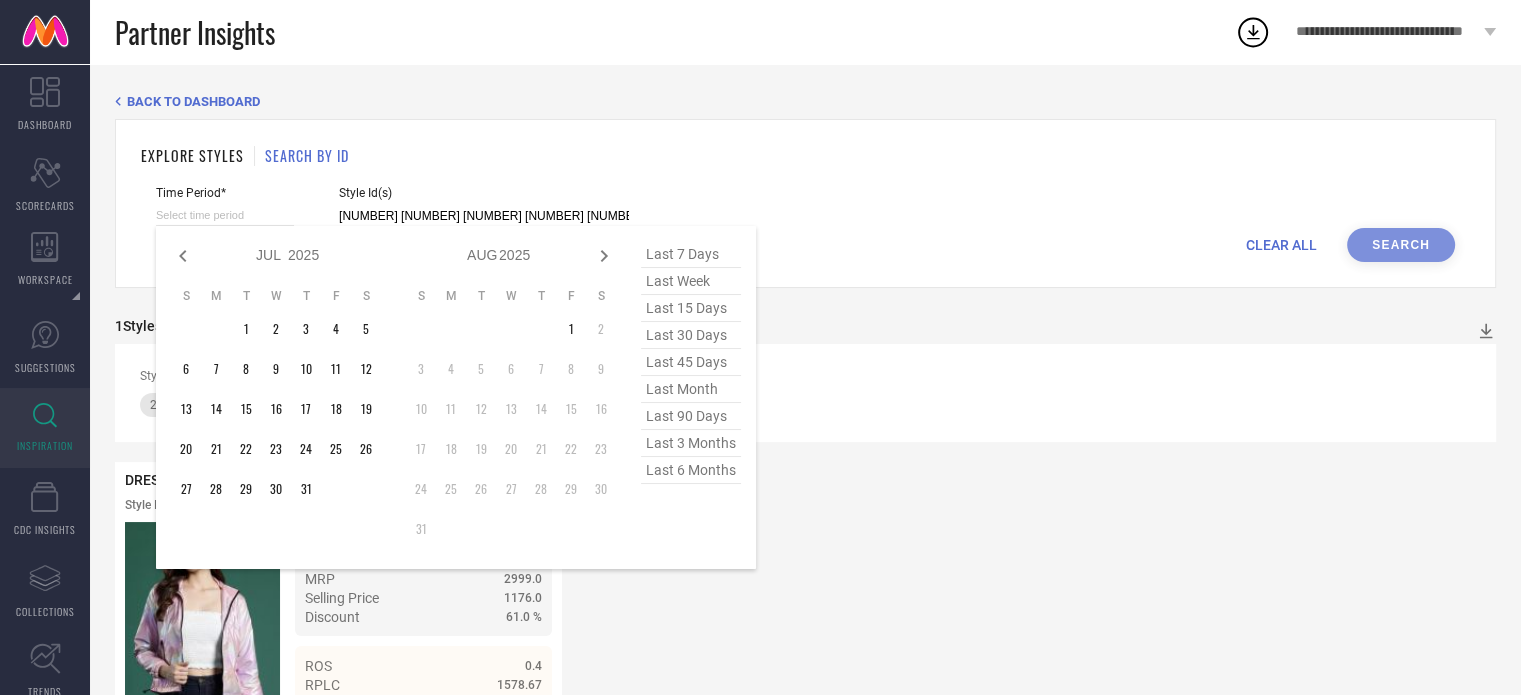 click 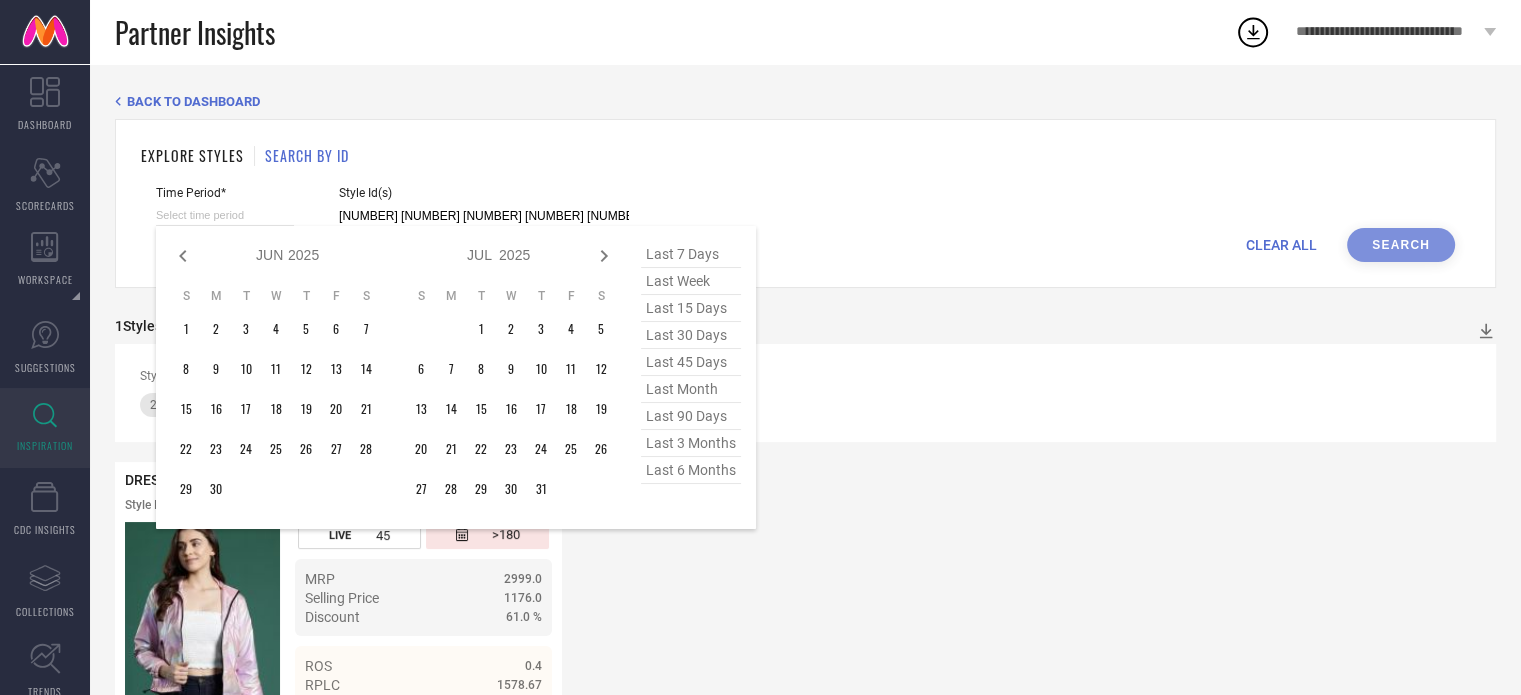 click 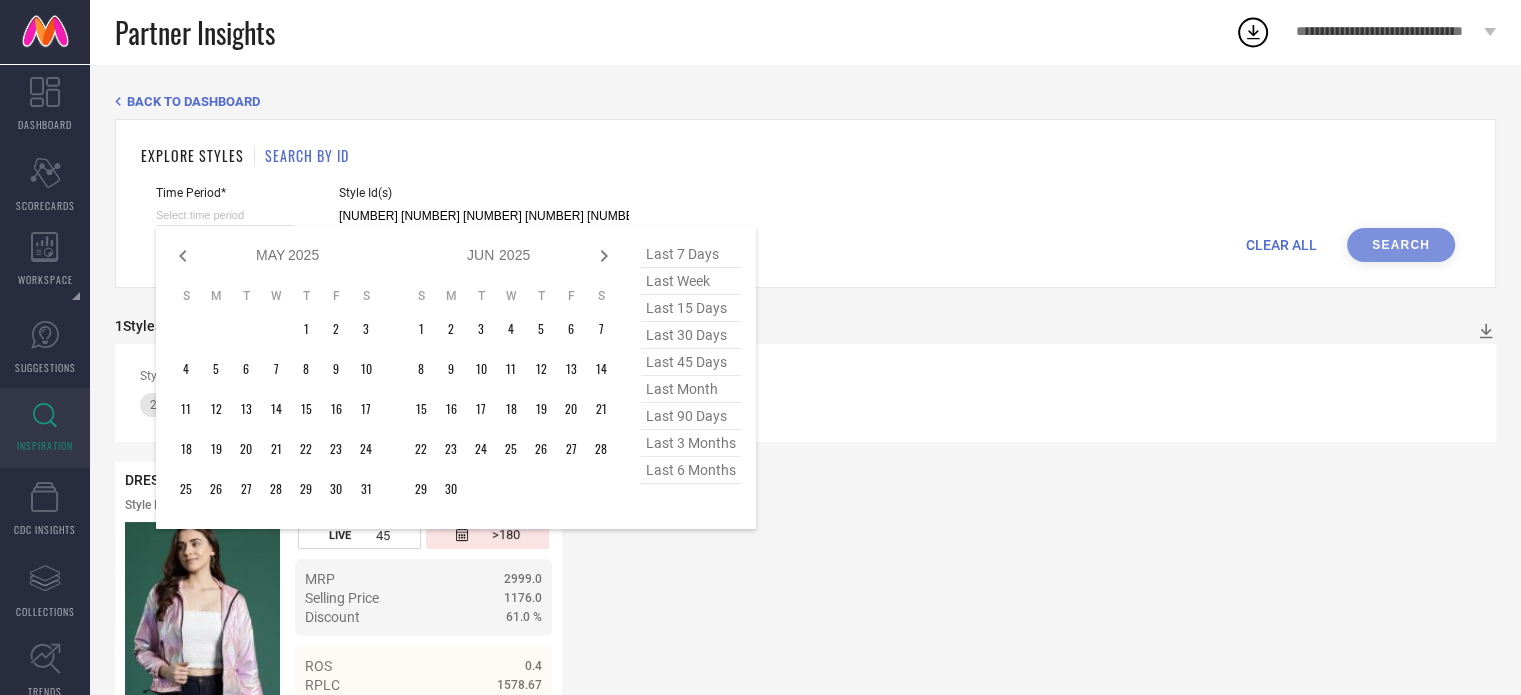 click 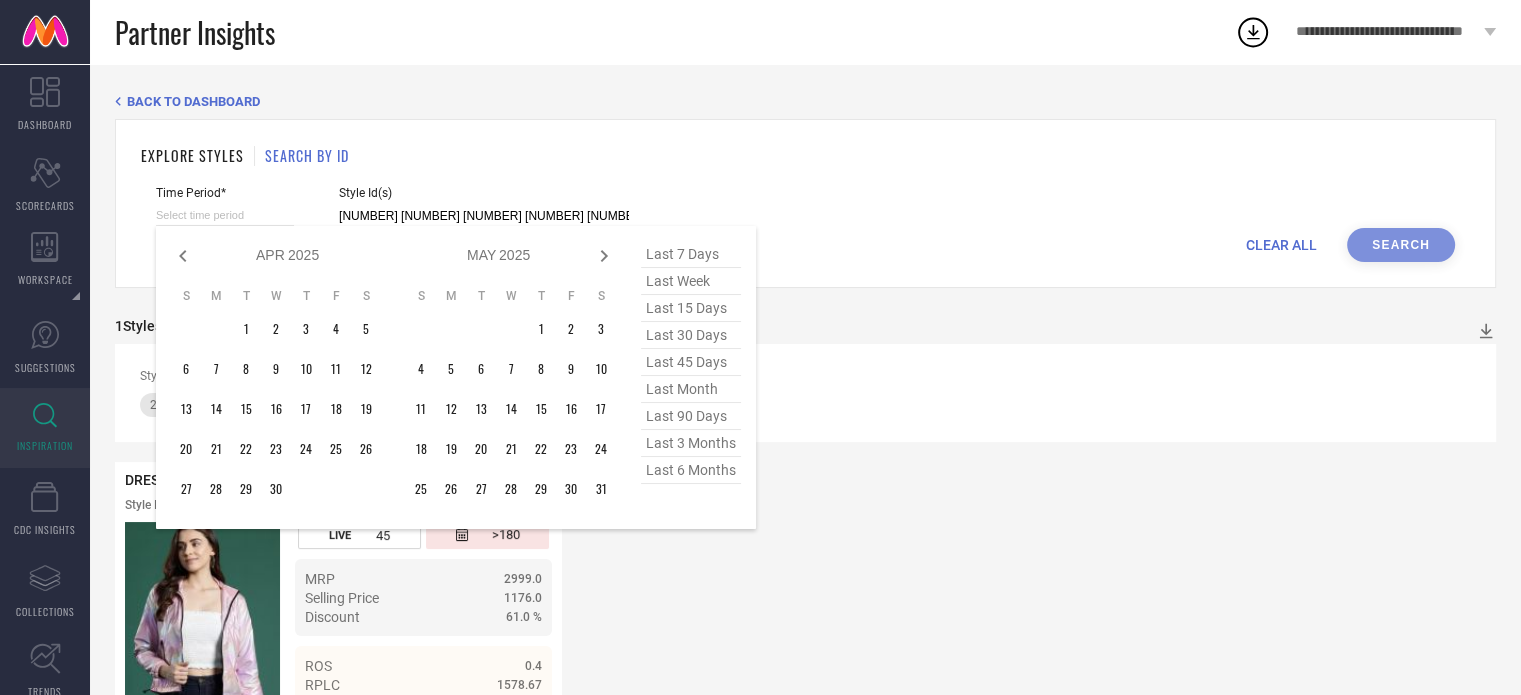 click 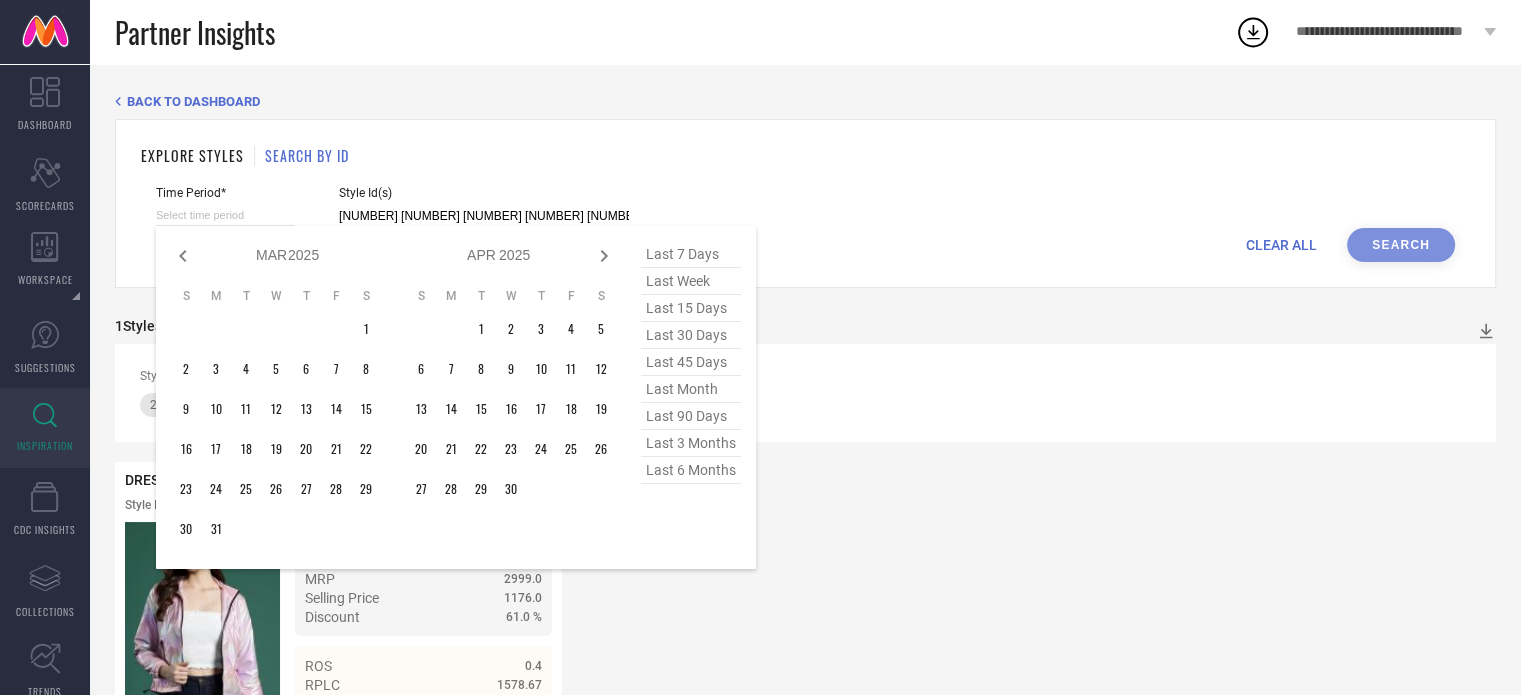 click 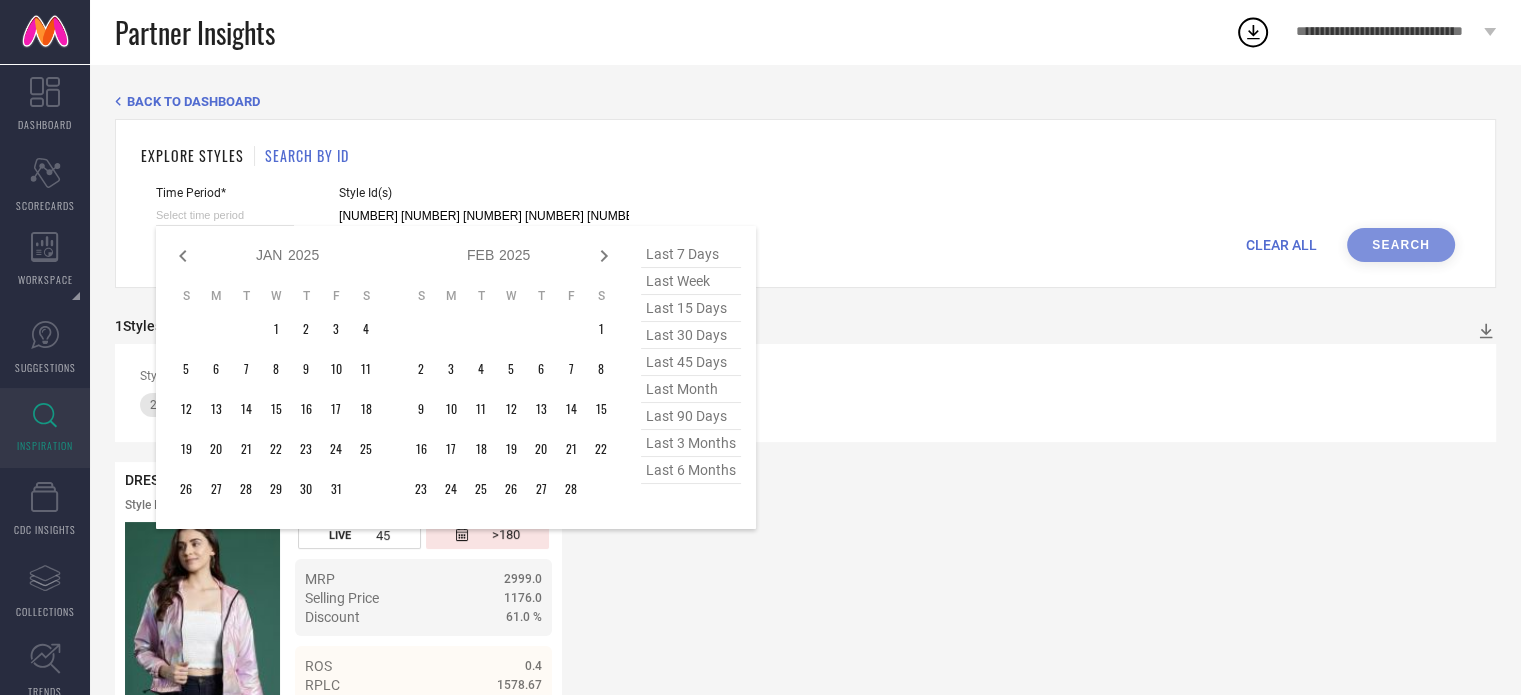 click 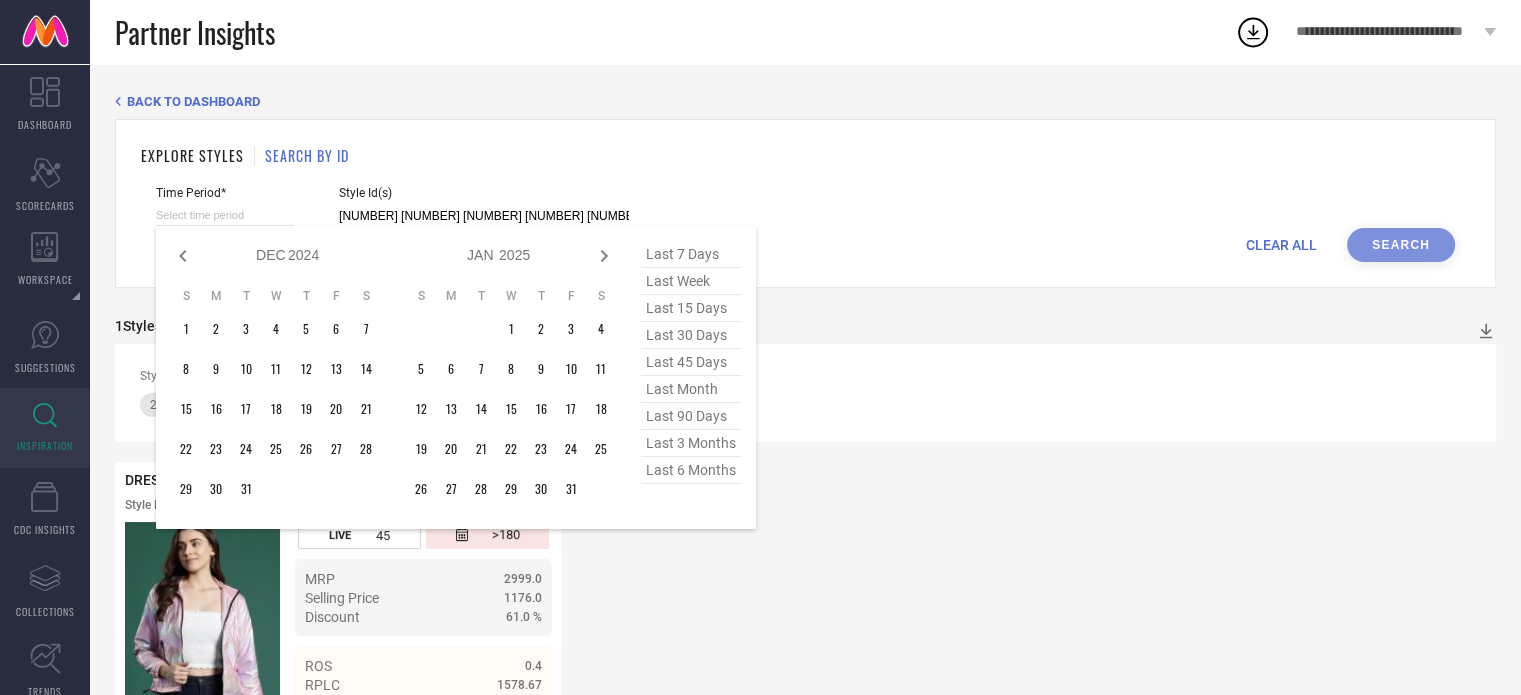 click 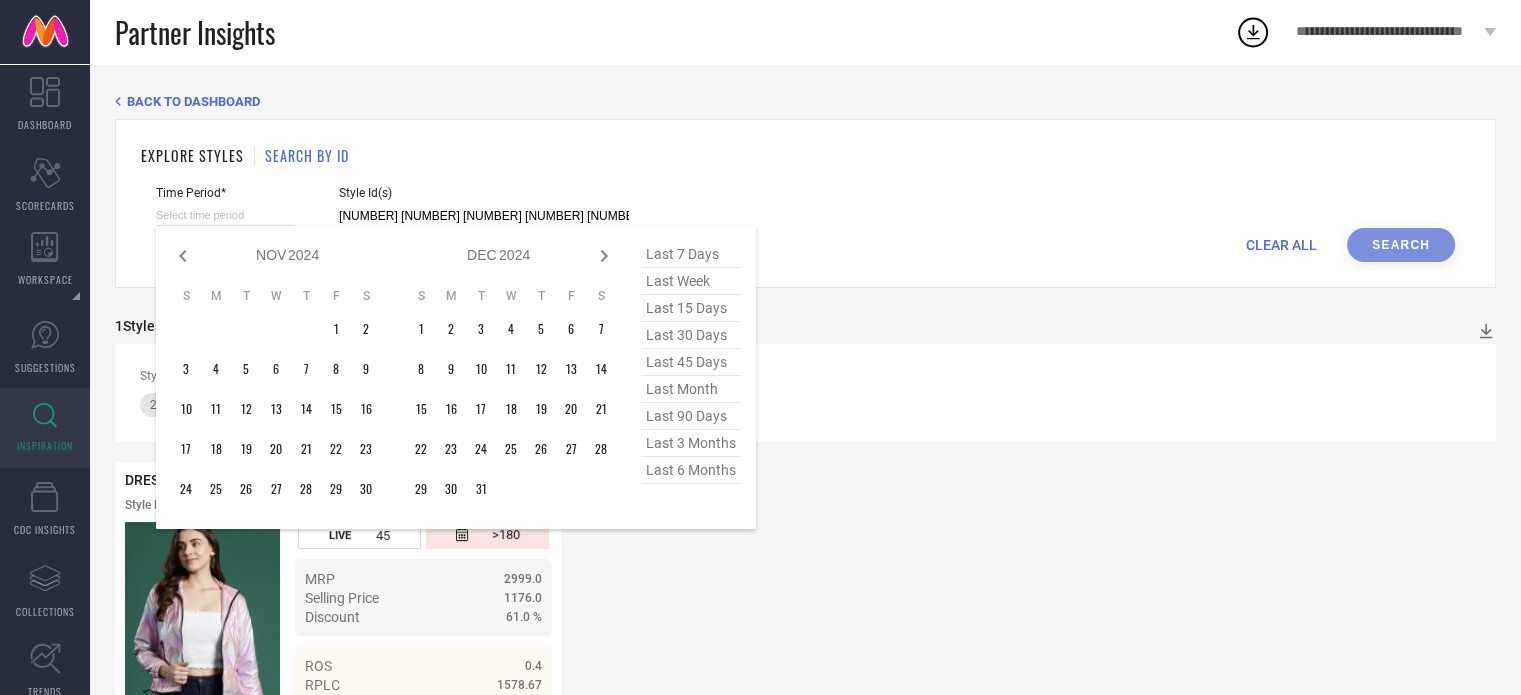 click 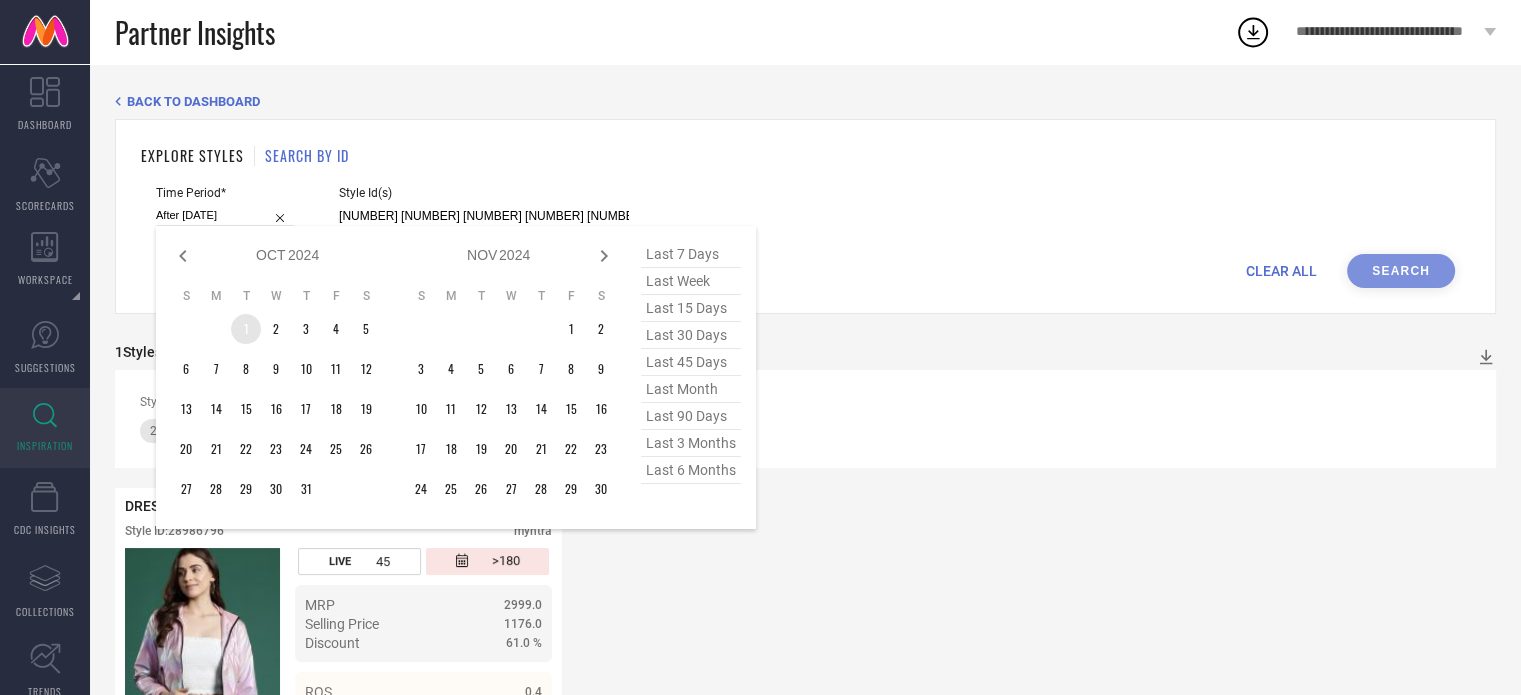 click on "1" at bounding box center (246, 329) 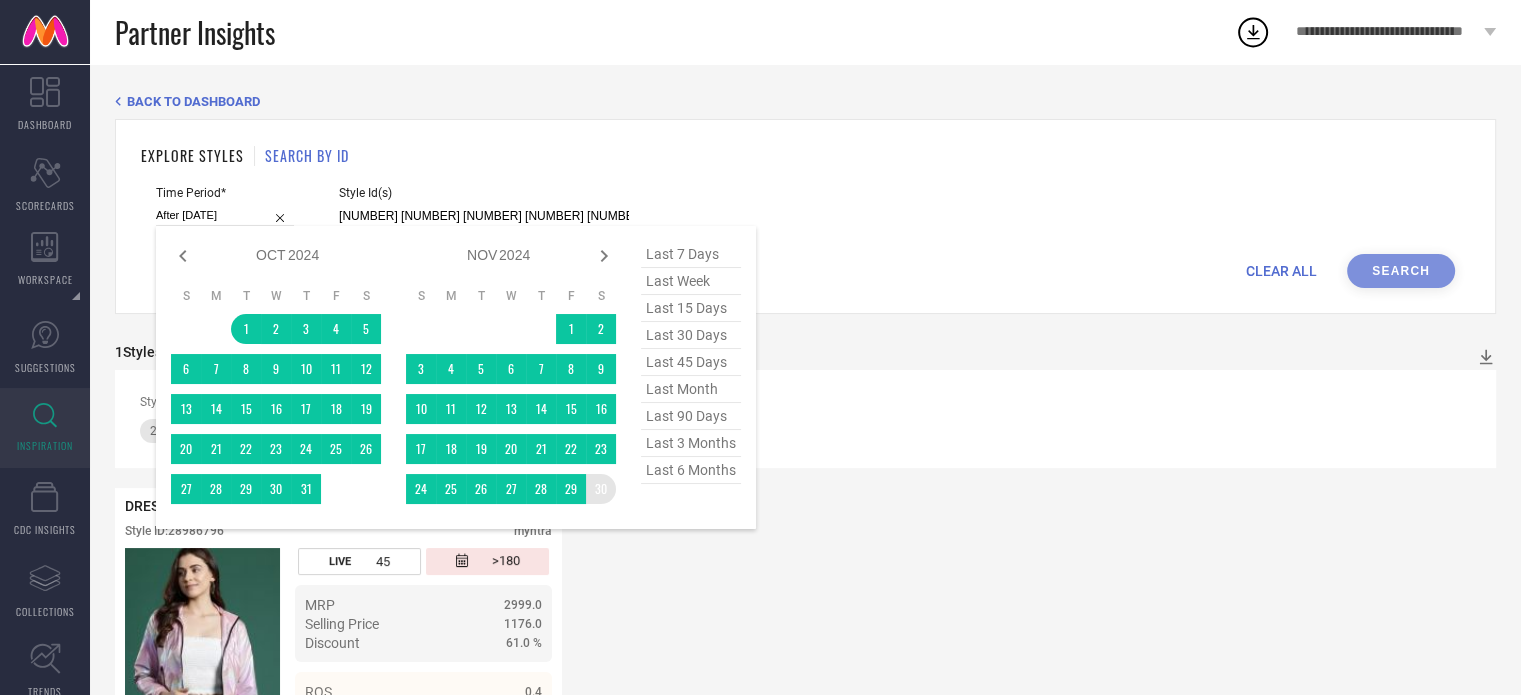 type on "[DATE] to [DATE]" 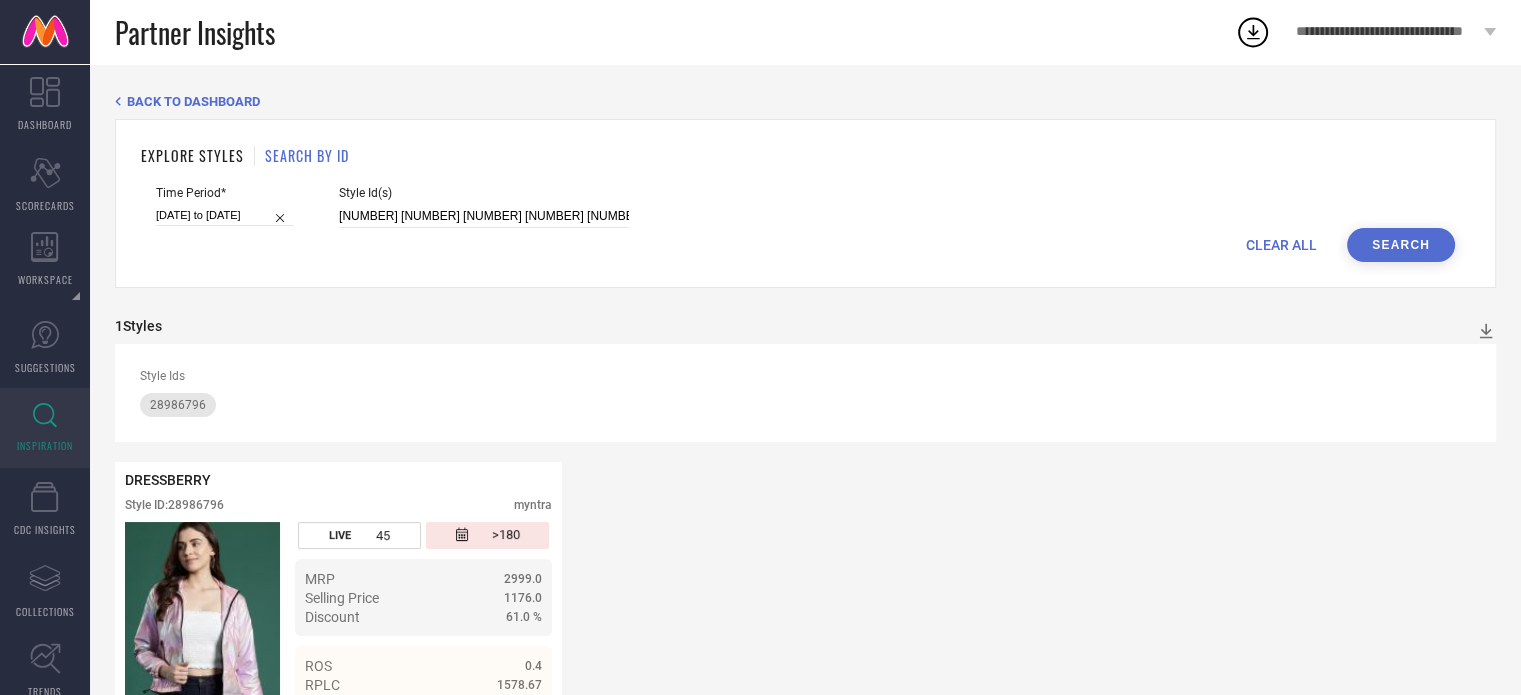 click on "Search" at bounding box center [1401, 245] 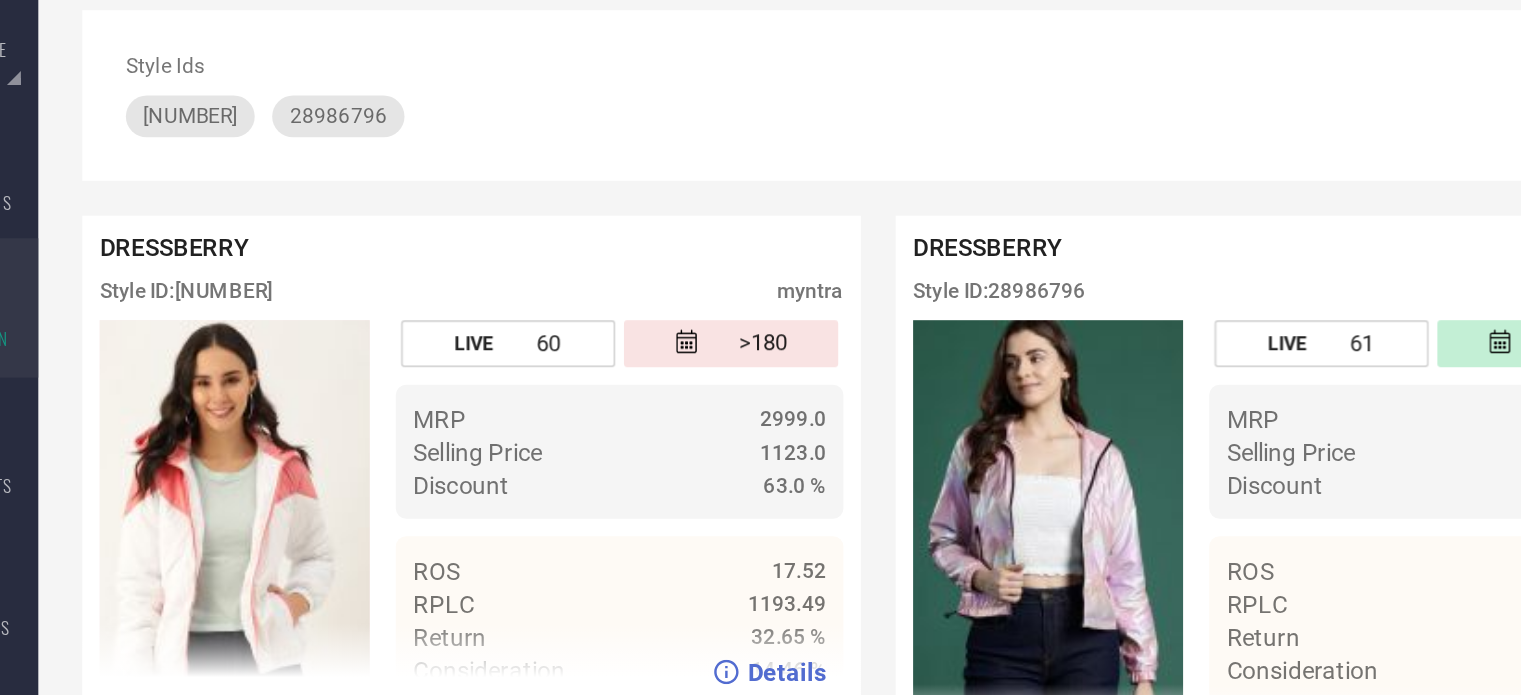 scroll, scrollTop: 89, scrollLeft: 0, axis: vertical 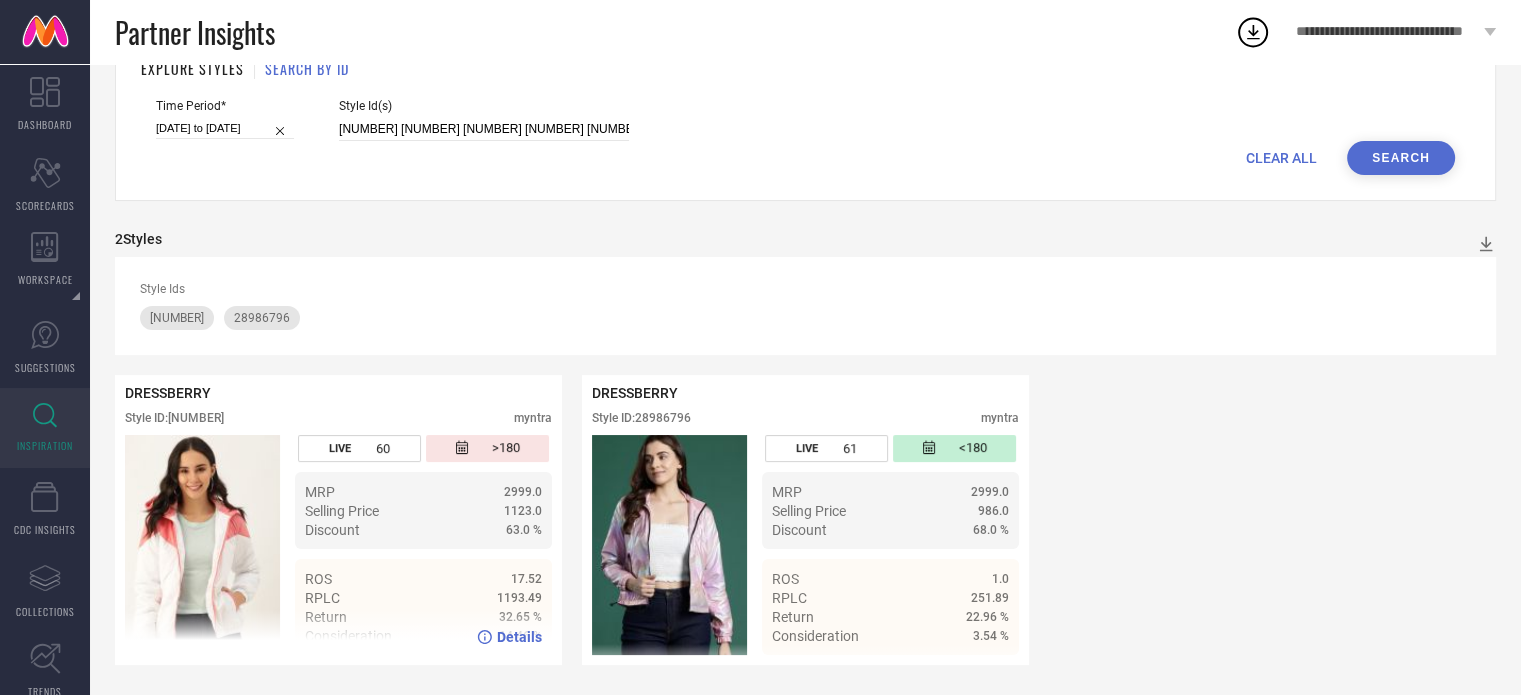 type 